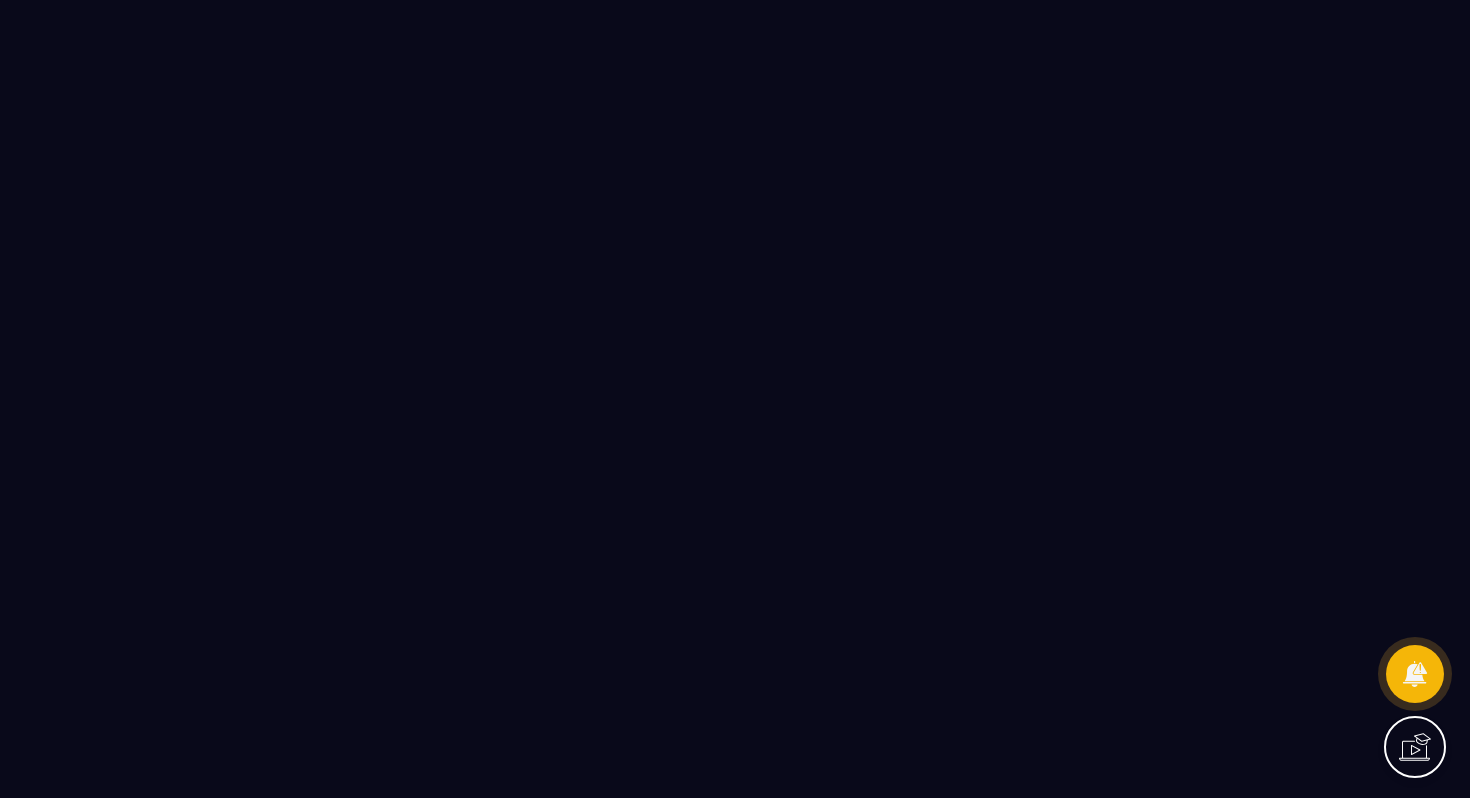 scroll, scrollTop: 0, scrollLeft: 0, axis: both 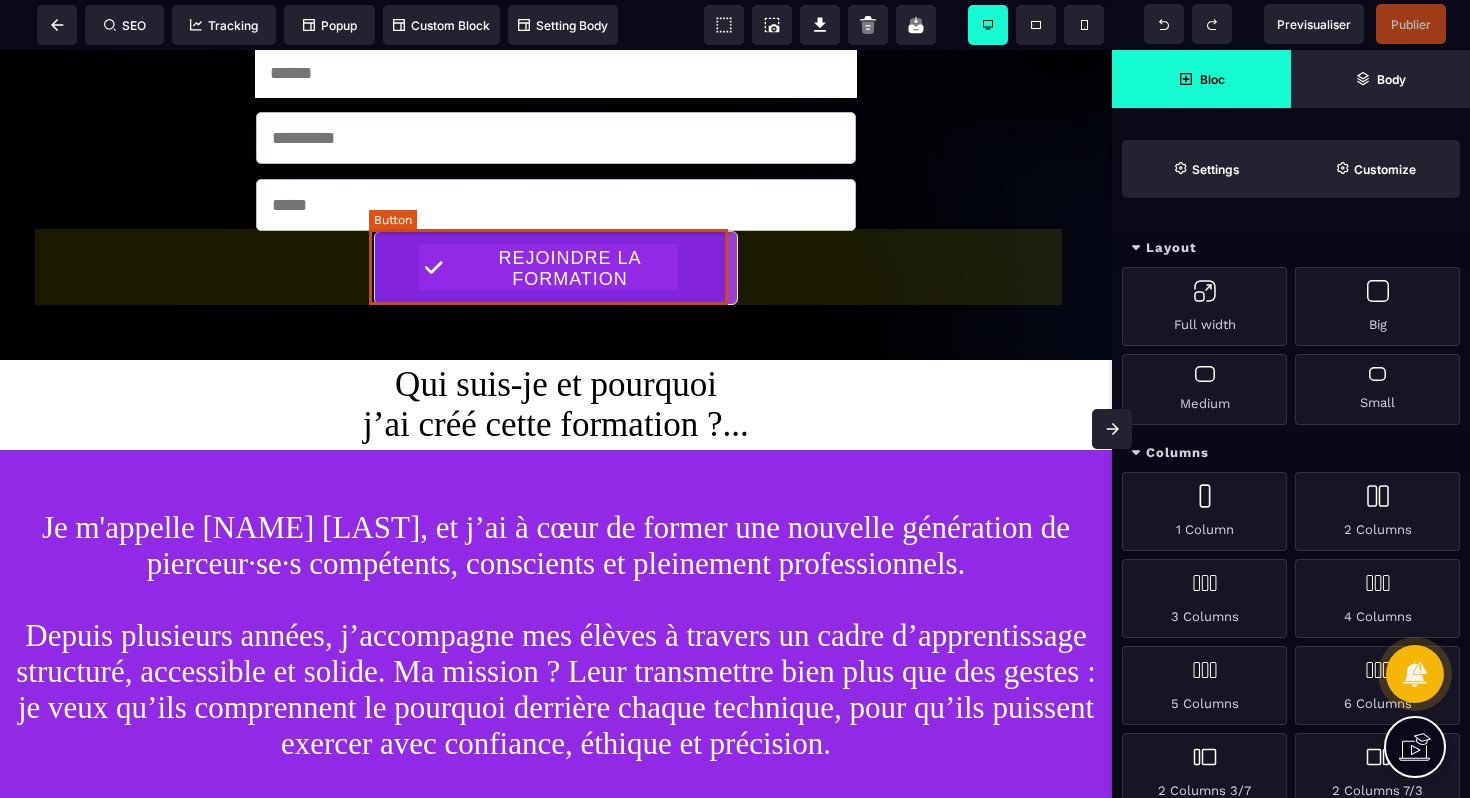 click on "REJOINDRE LA FORMATION" at bounding box center (556, 268) 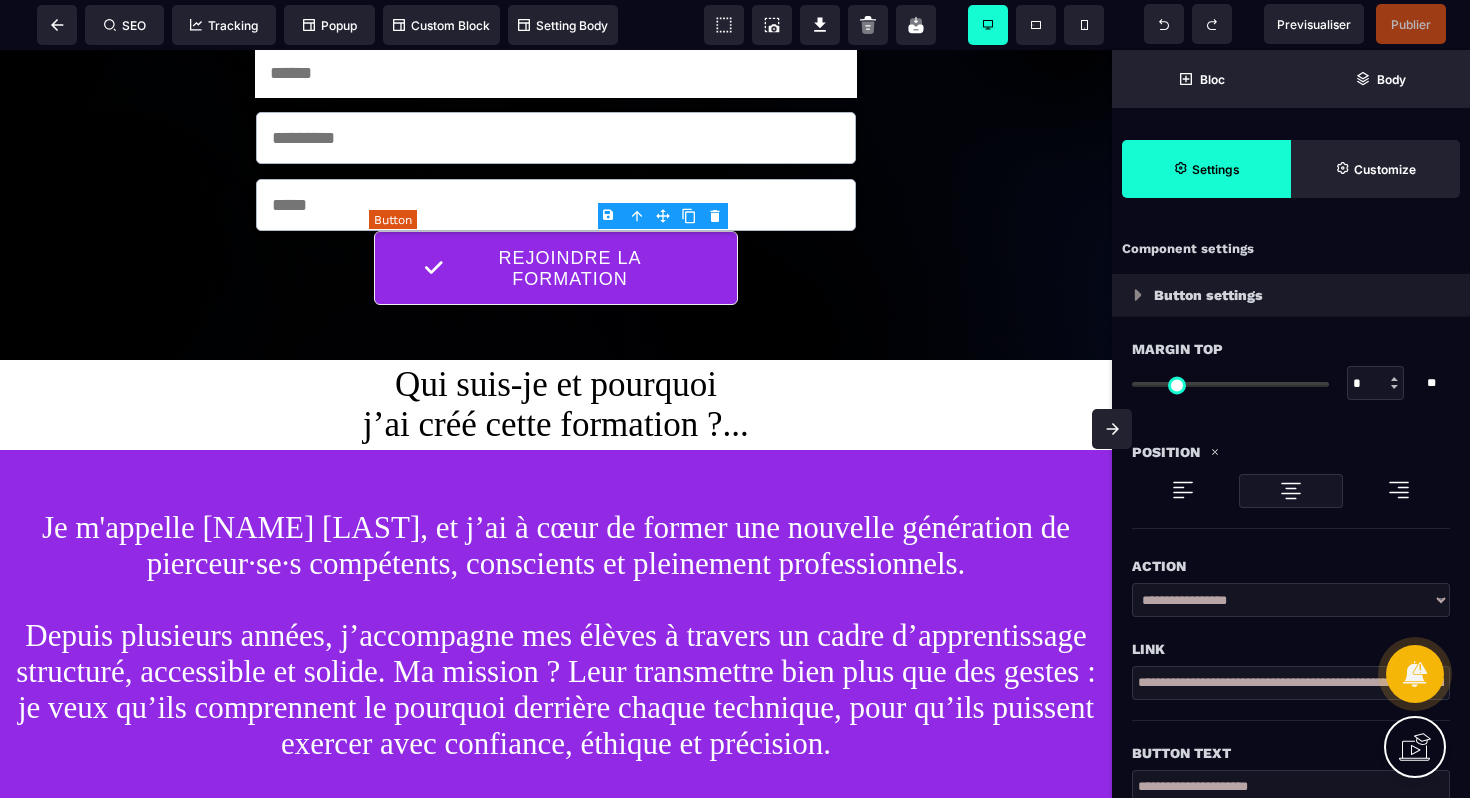 type on "*" 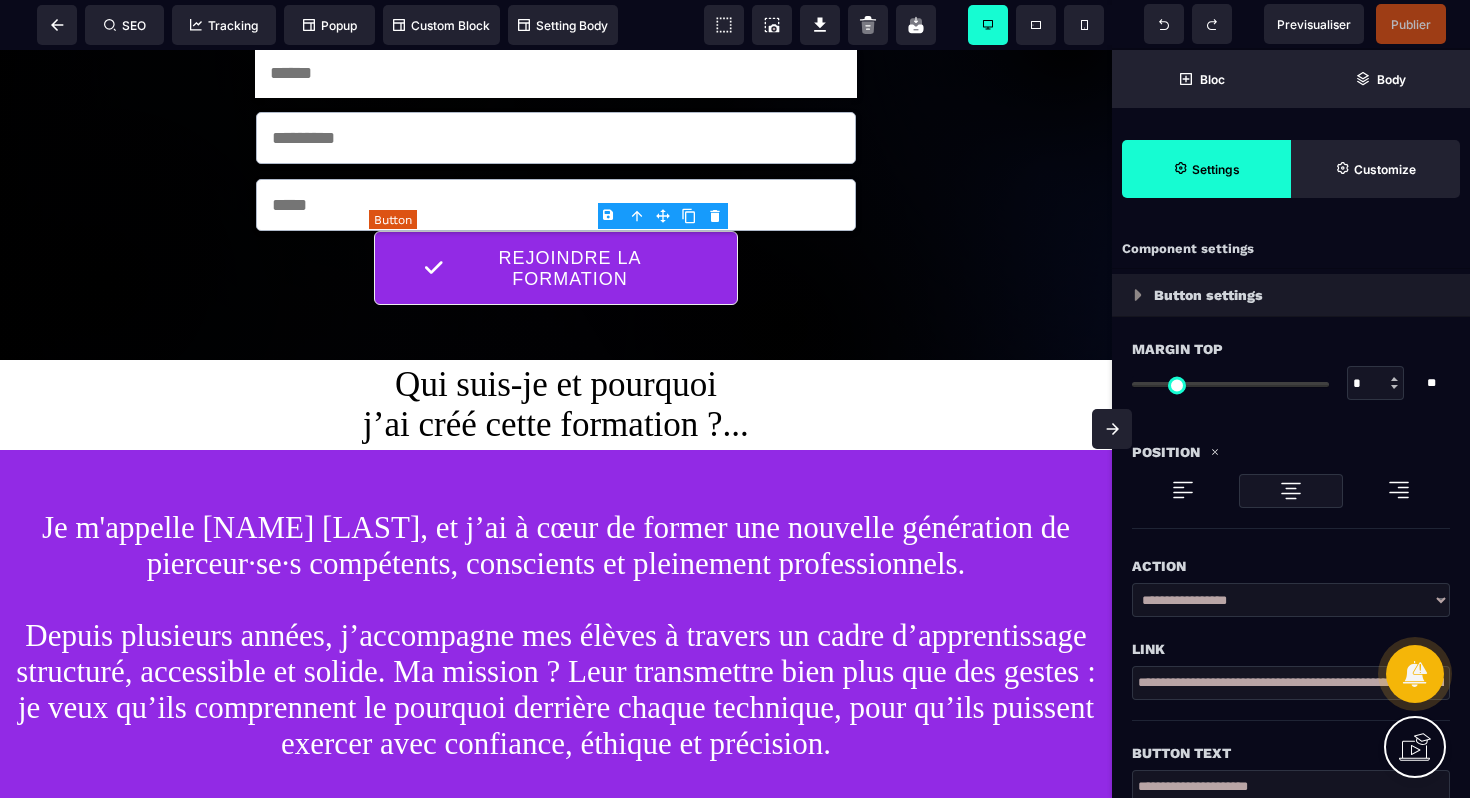 type on "**" 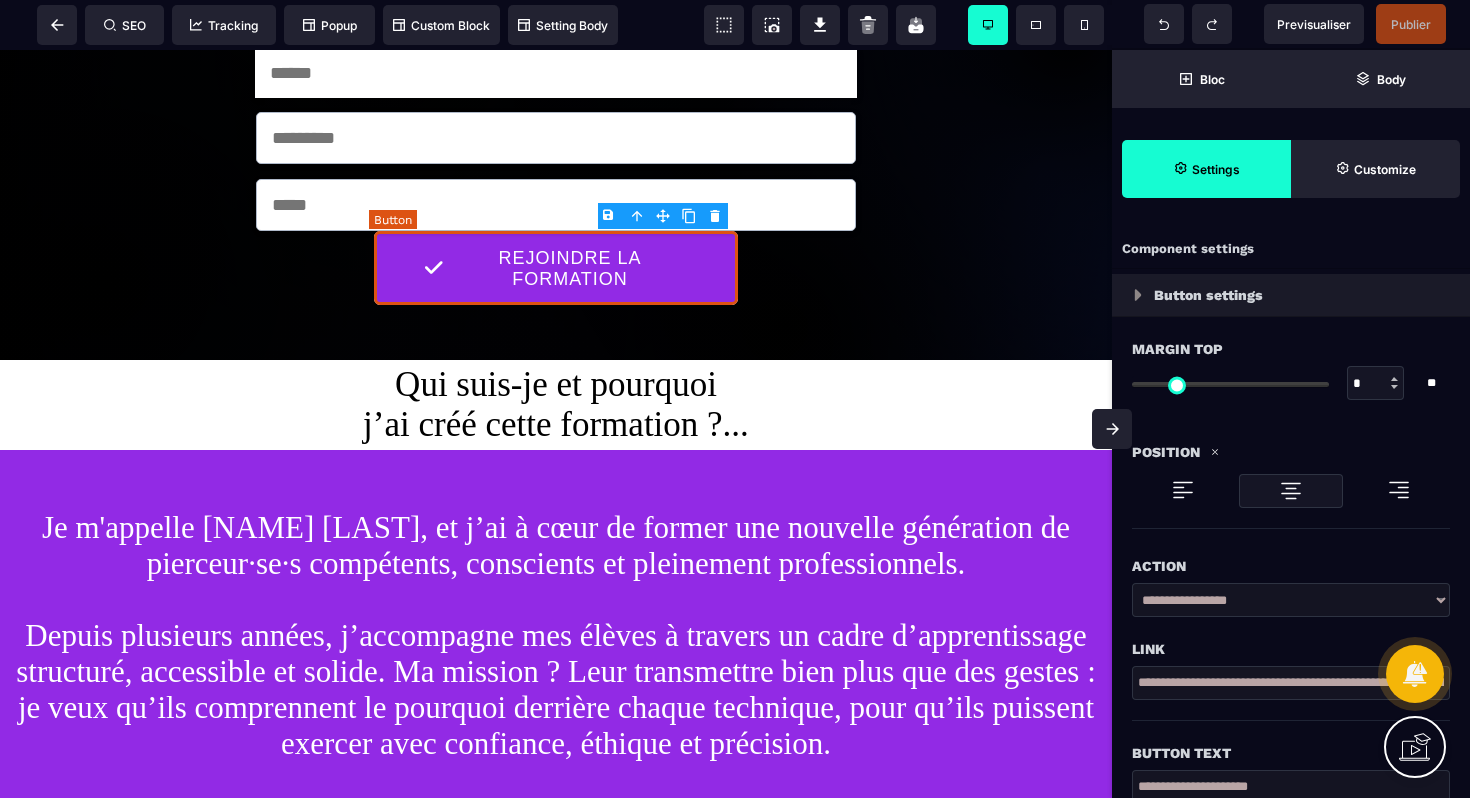 select on "******" 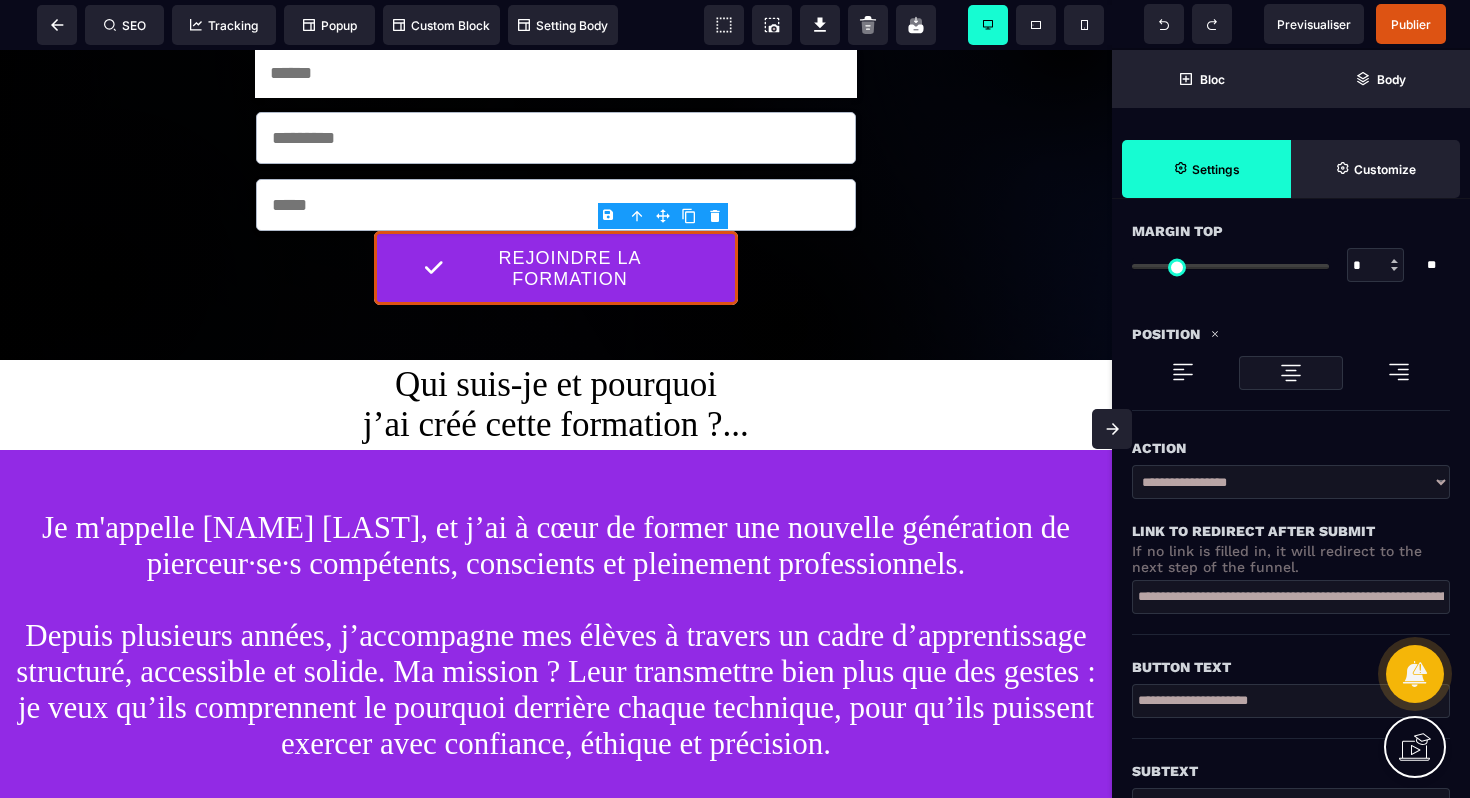 scroll, scrollTop: 129, scrollLeft: 0, axis: vertical 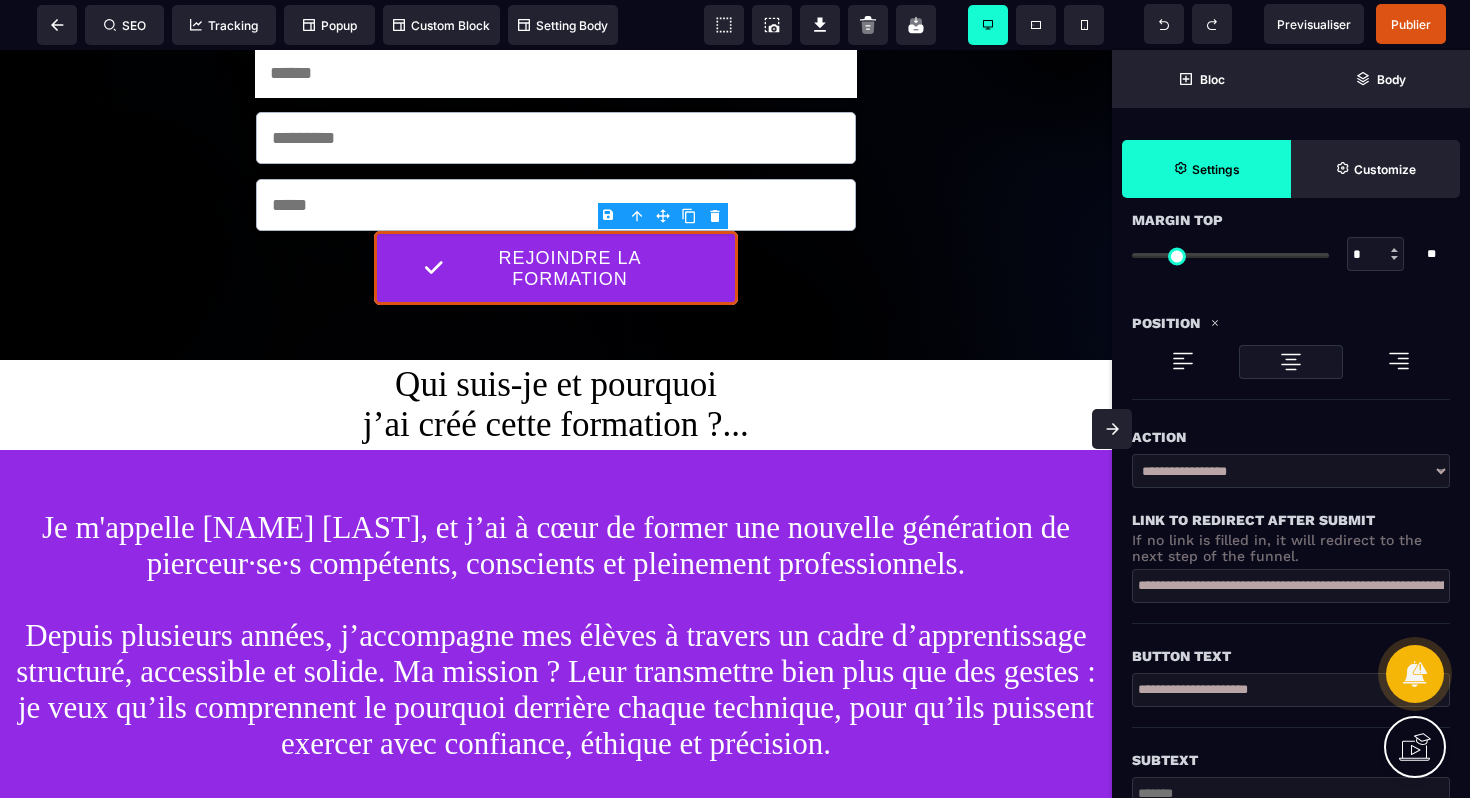 click on "**********" at bounding box center [1291, 586] 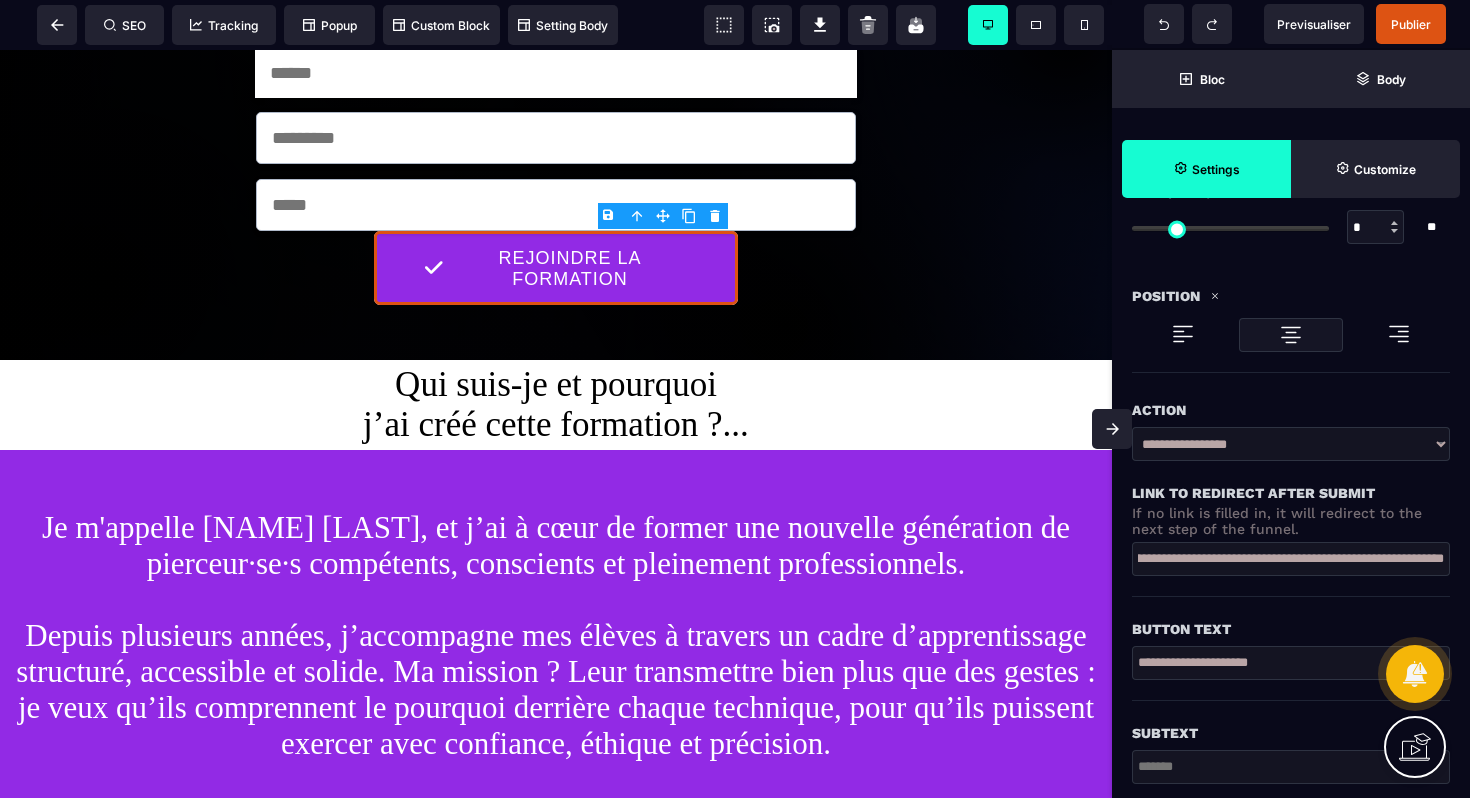 scroll, scrollTop: 290, scrollLeft: 0, axis: vertical 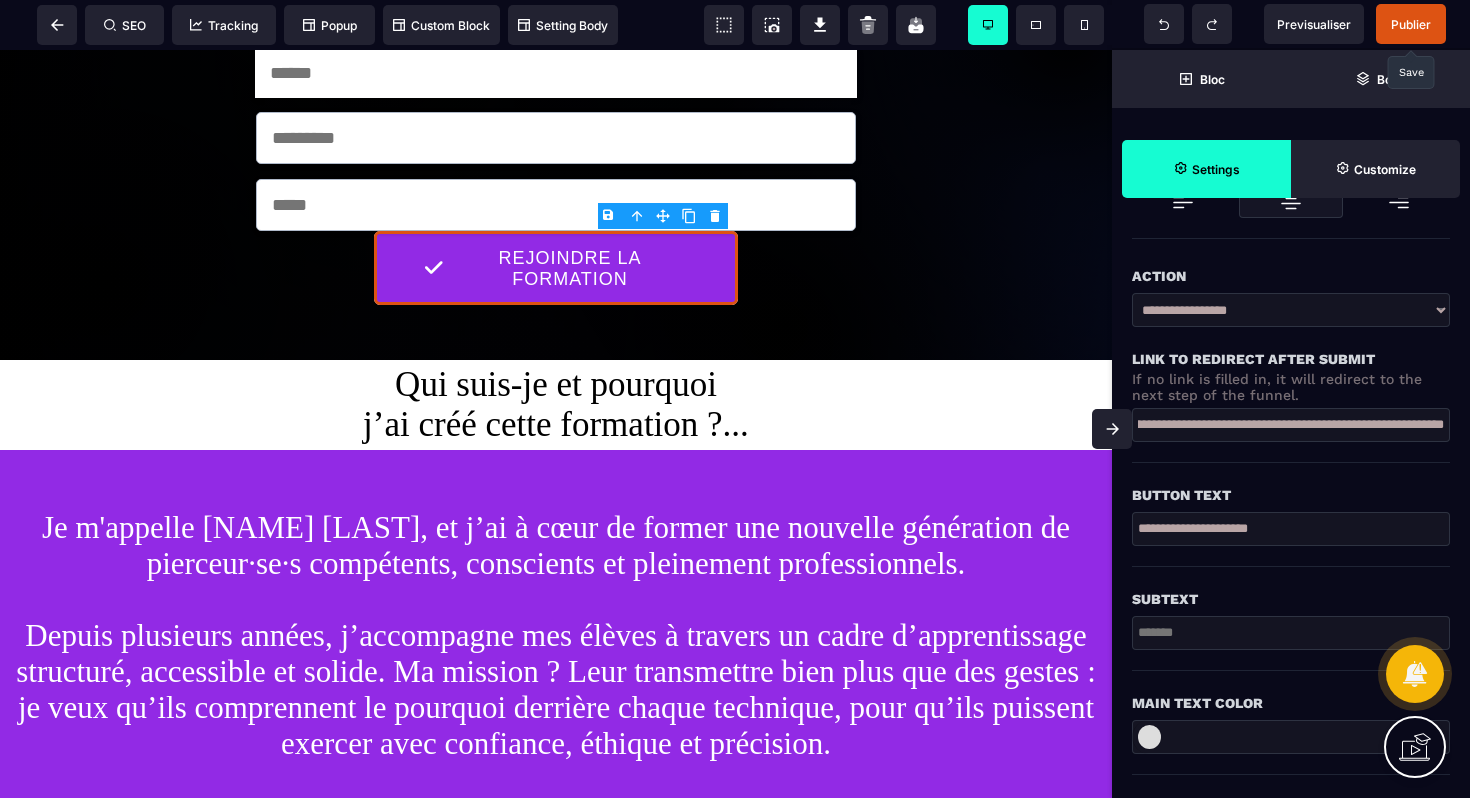 click on "Publier" at bounding box center [1411, 24] 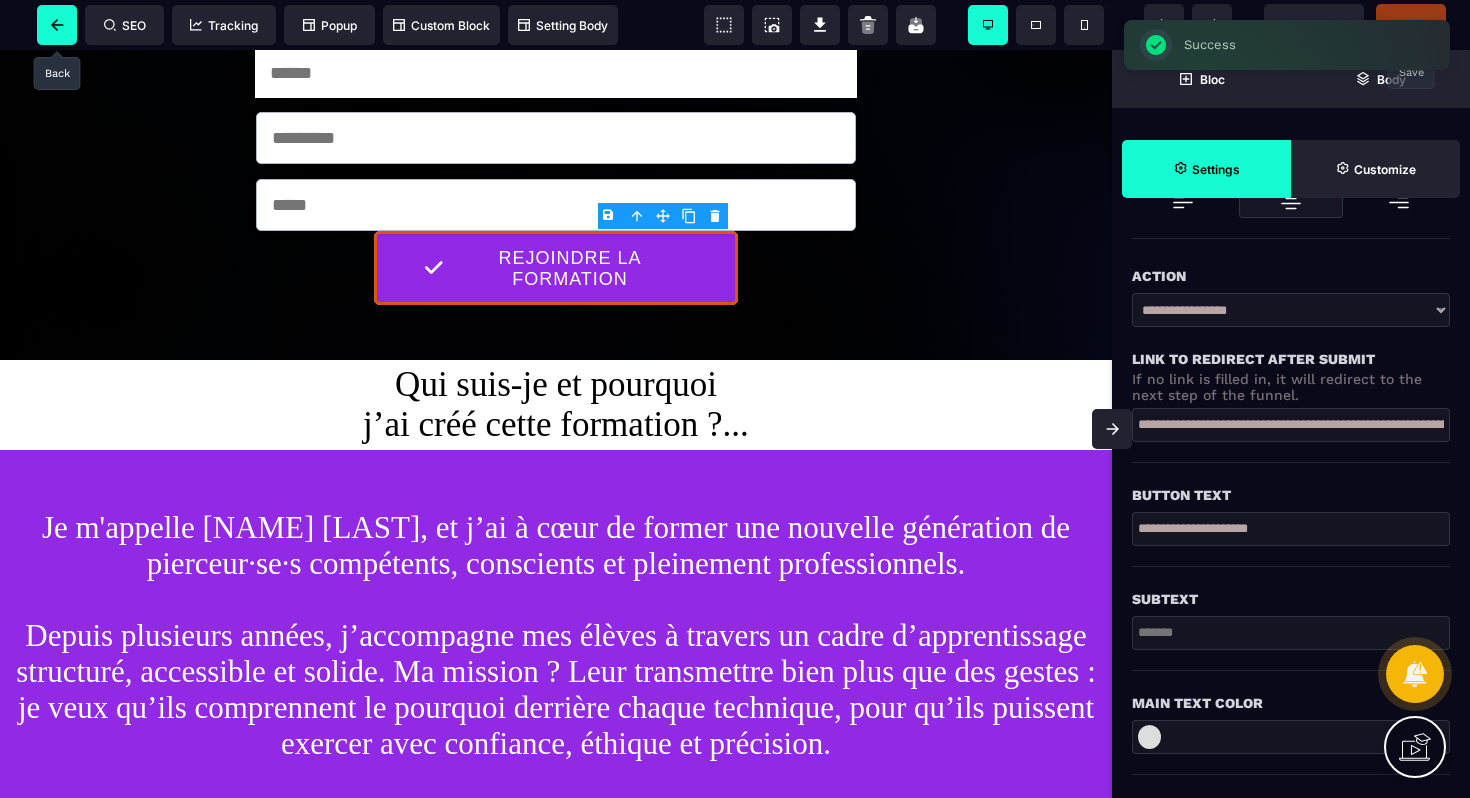 click at bounding box center [57, 25] 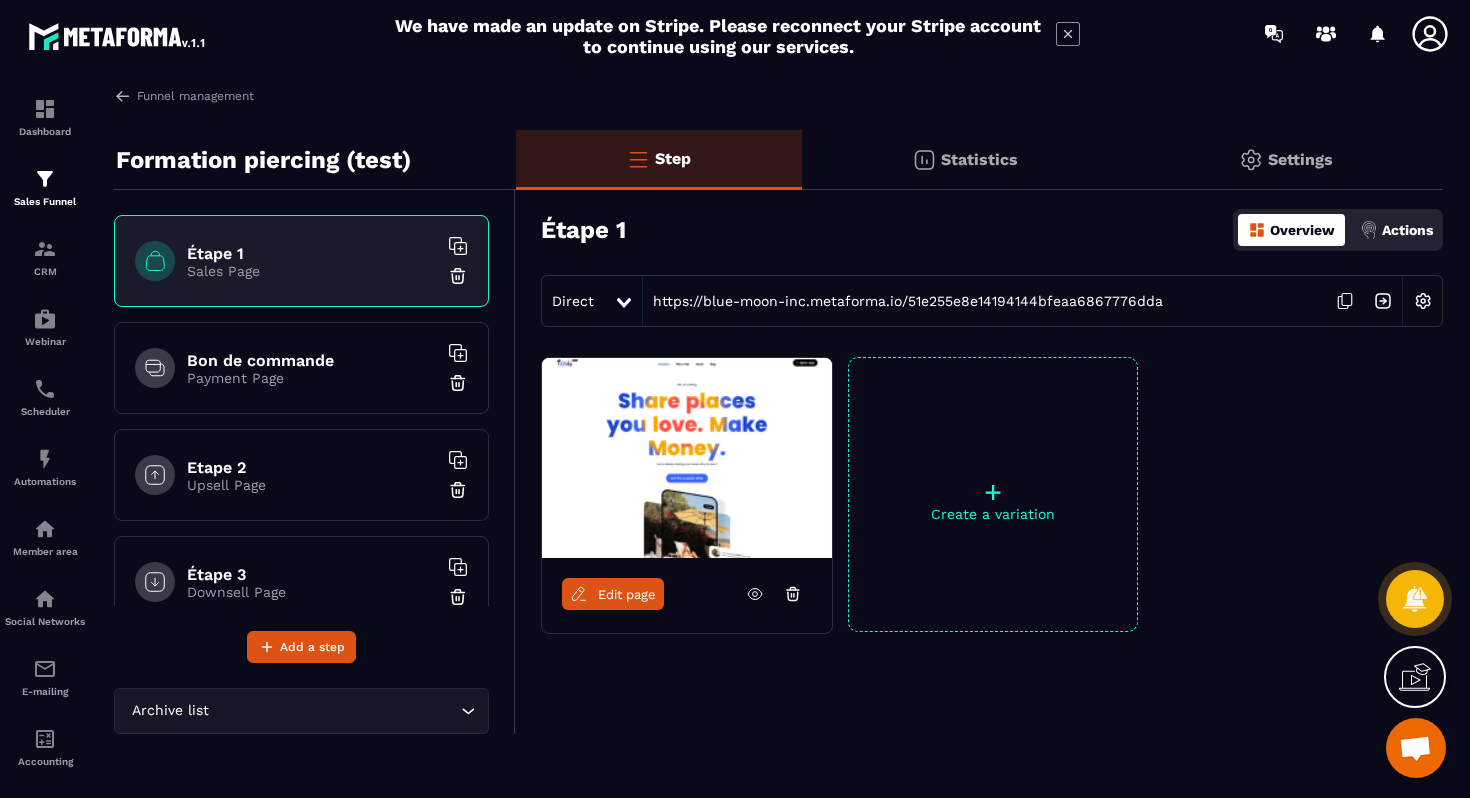click 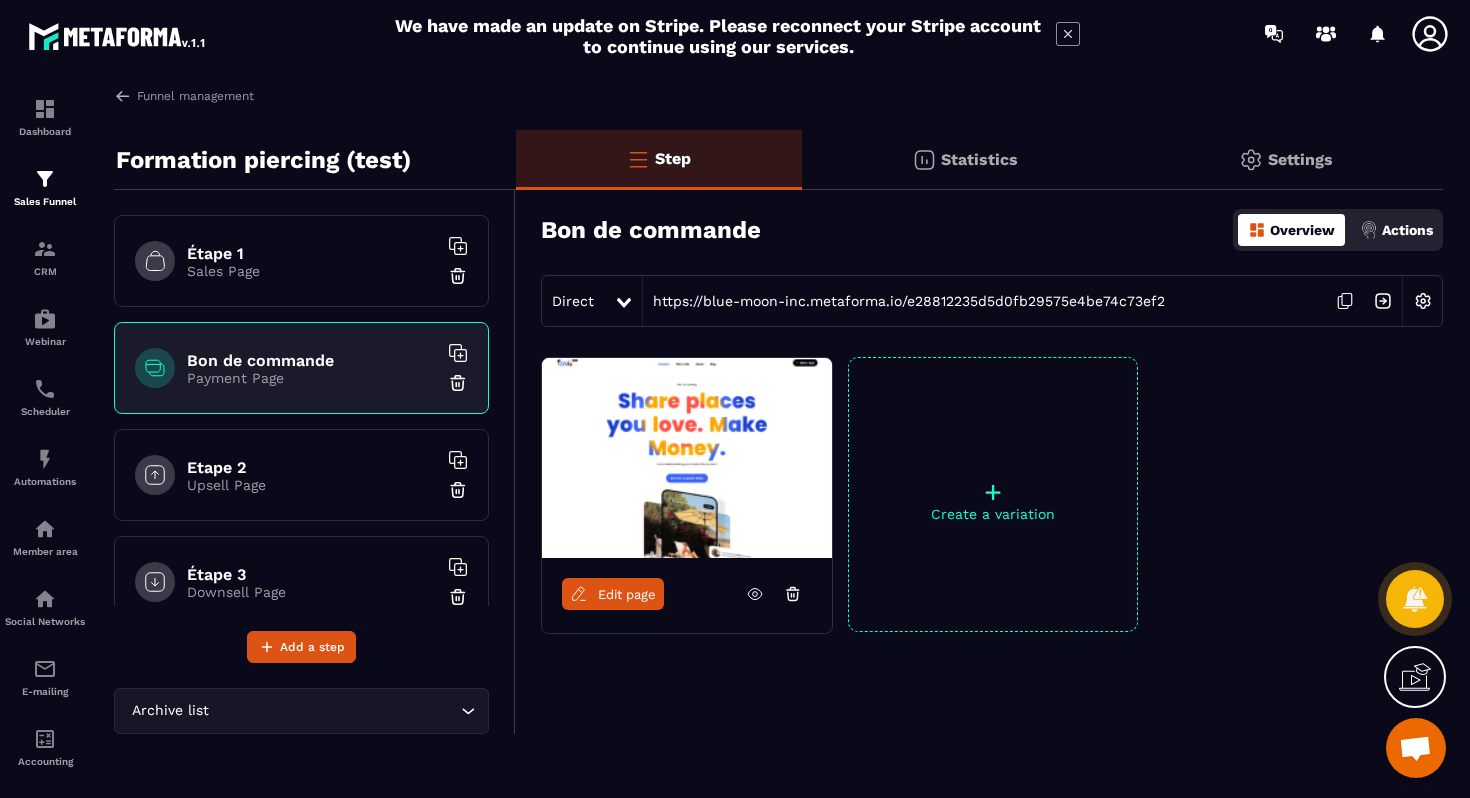 click on "Edit page" at bounding box center (627, 594) 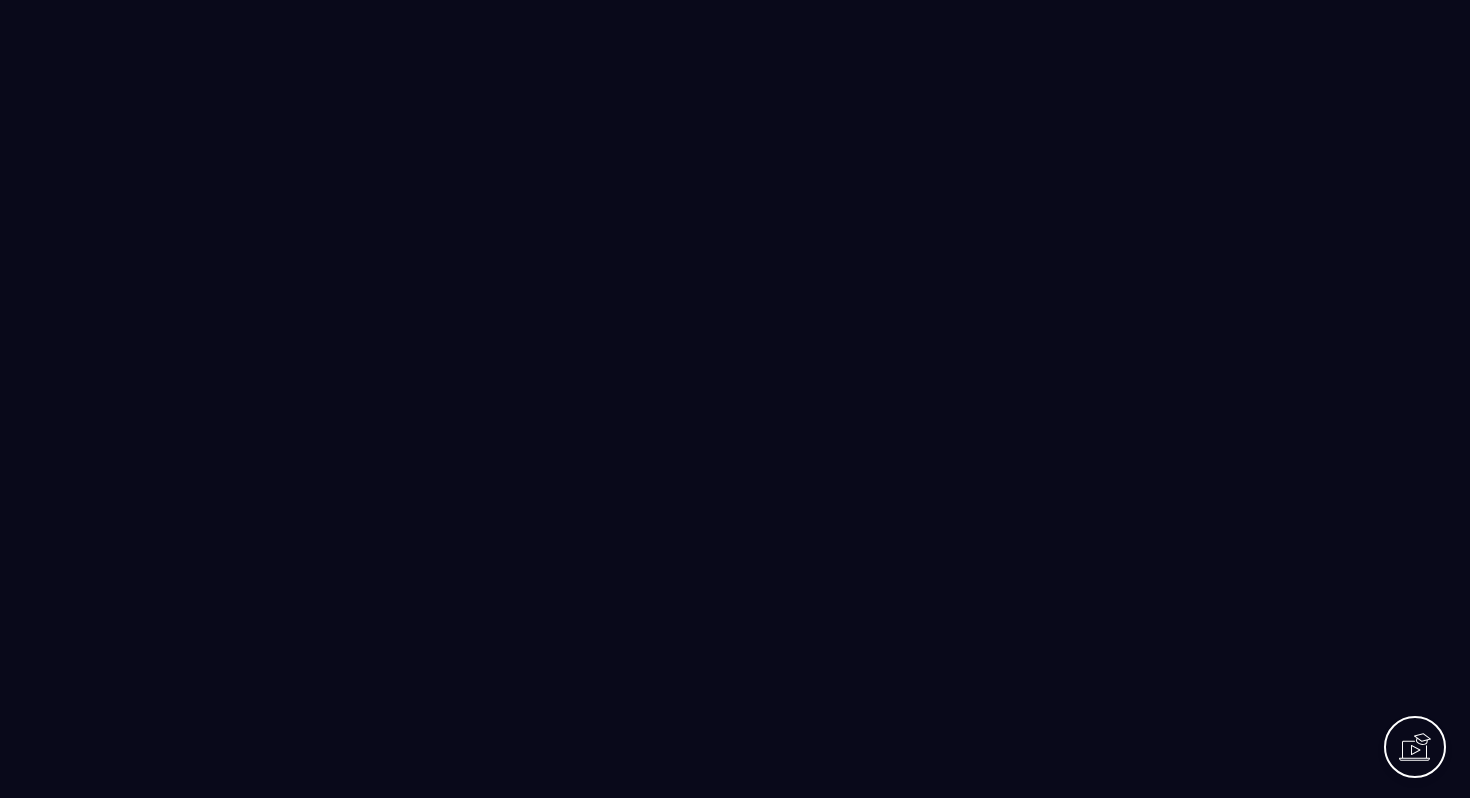 scroll, scrollTop: 0, scrollLeft: 0, axis: both 